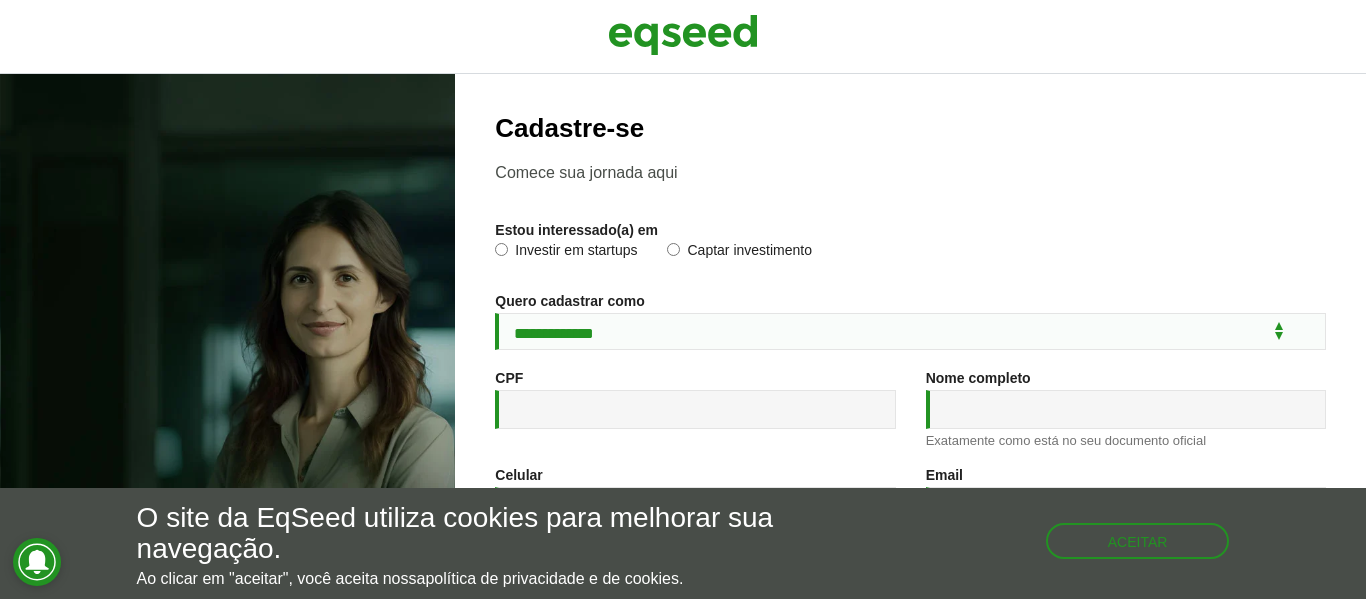 scroll, scrollTop: 0, scrollLeft: 0, axis: both 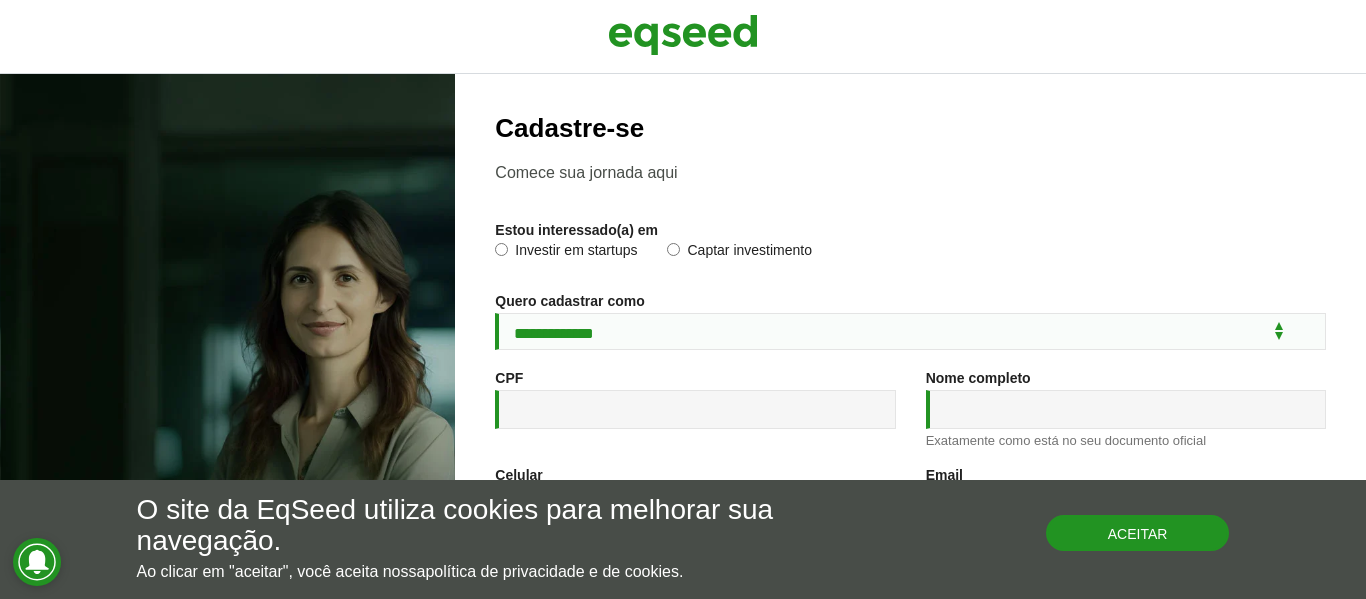type on "**********" 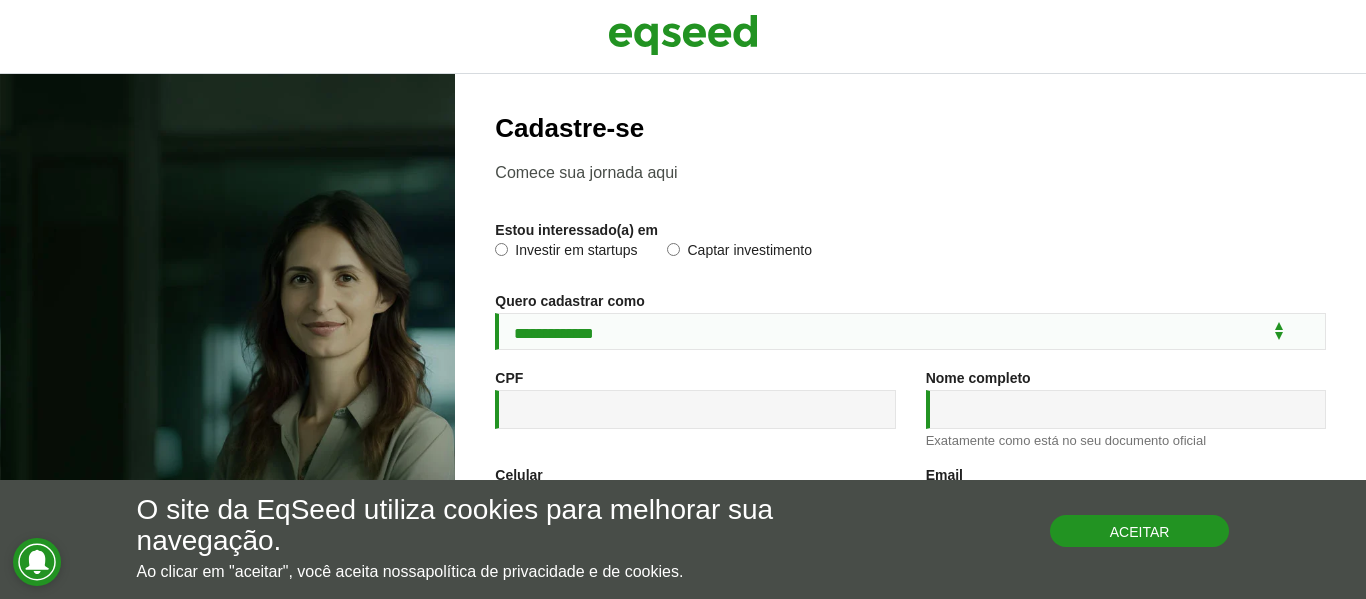 click on "Aceitar" at bounding box center [1140, 531] 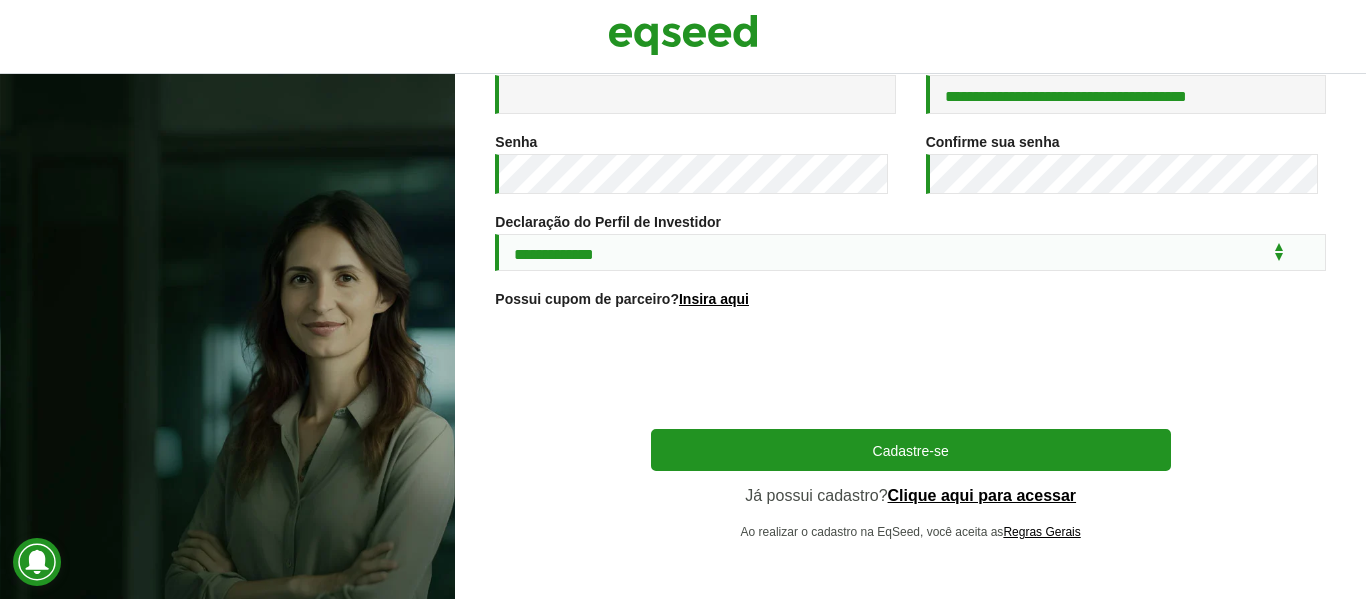 scroll, scrollTop: 418, scrollLeft: 0, axis: vertical 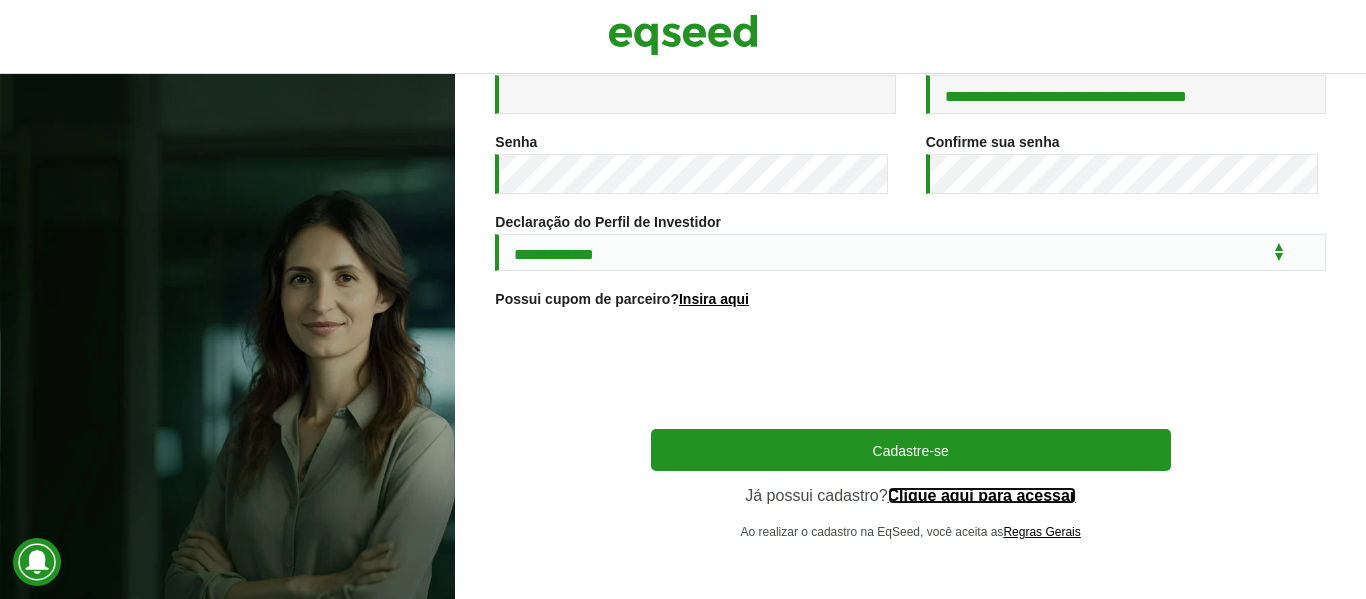 click on "Clique aqui para acessar" at bounding box center (982, 496) 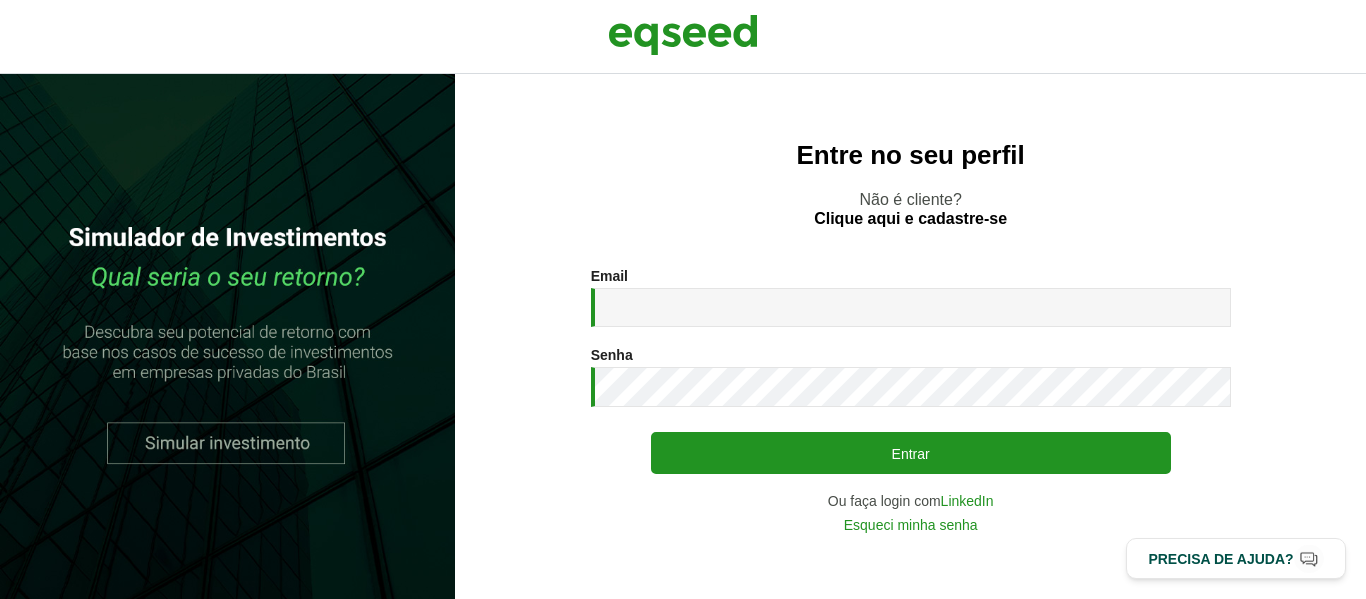 scroll, scrollTop: 0, scrollLeft: 0, axis: both 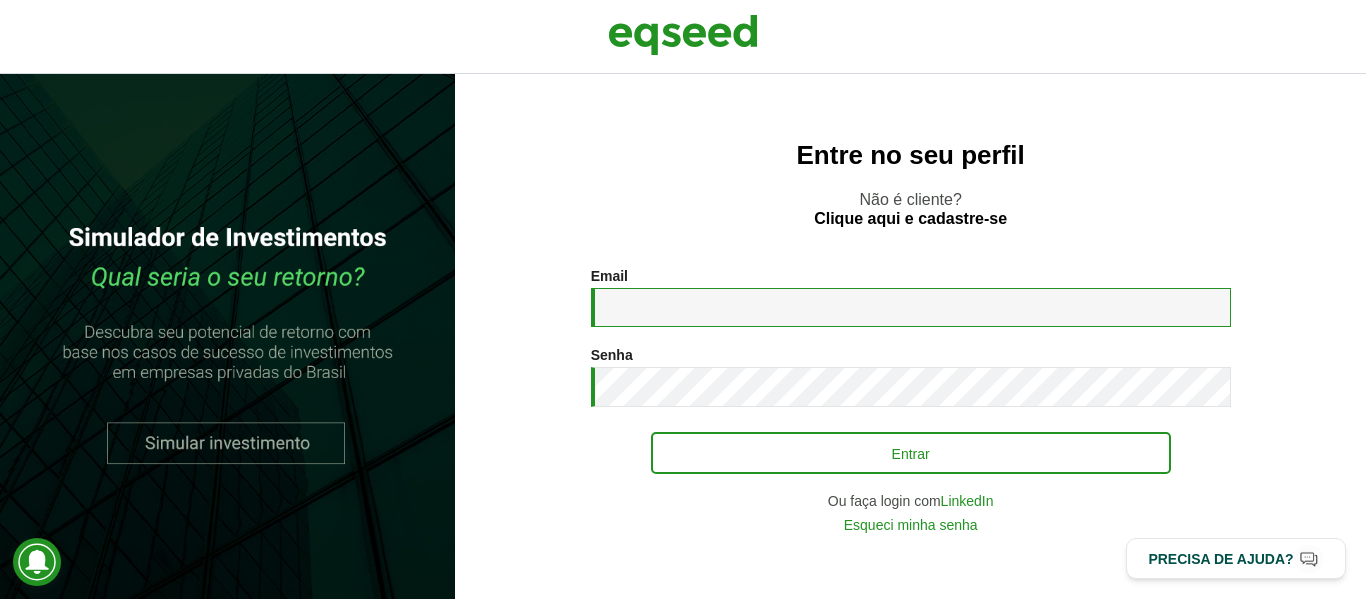 type on "**********" 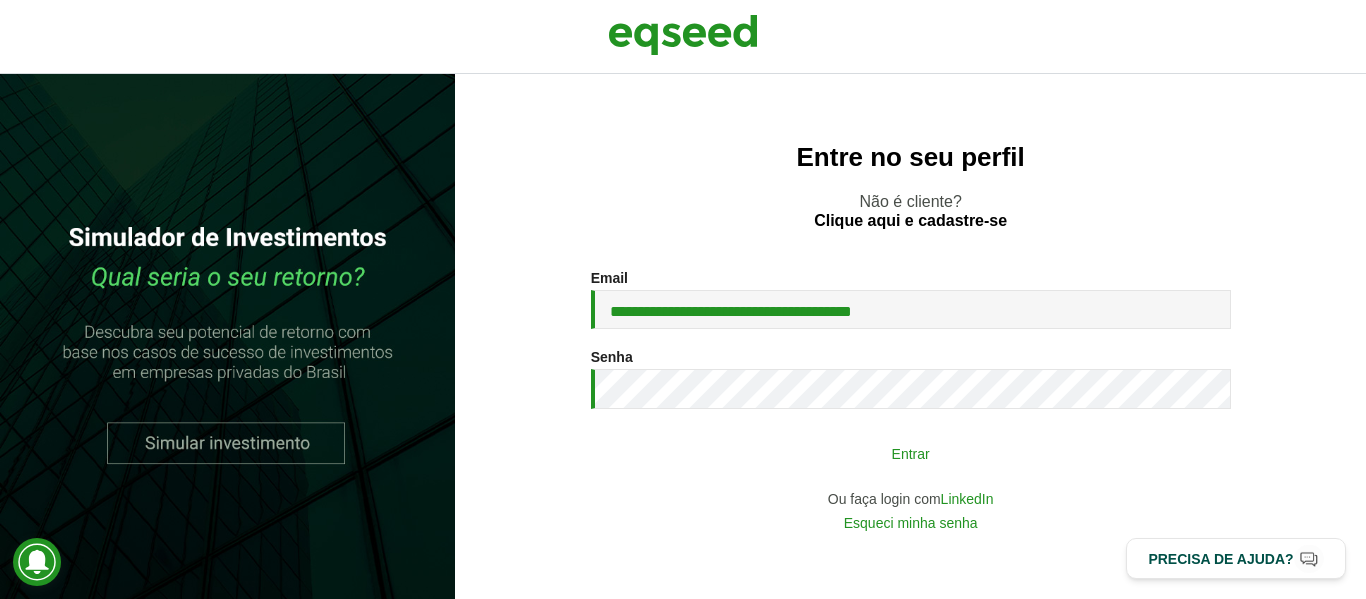 click on "Entrar" at bounding box center [911, 453] 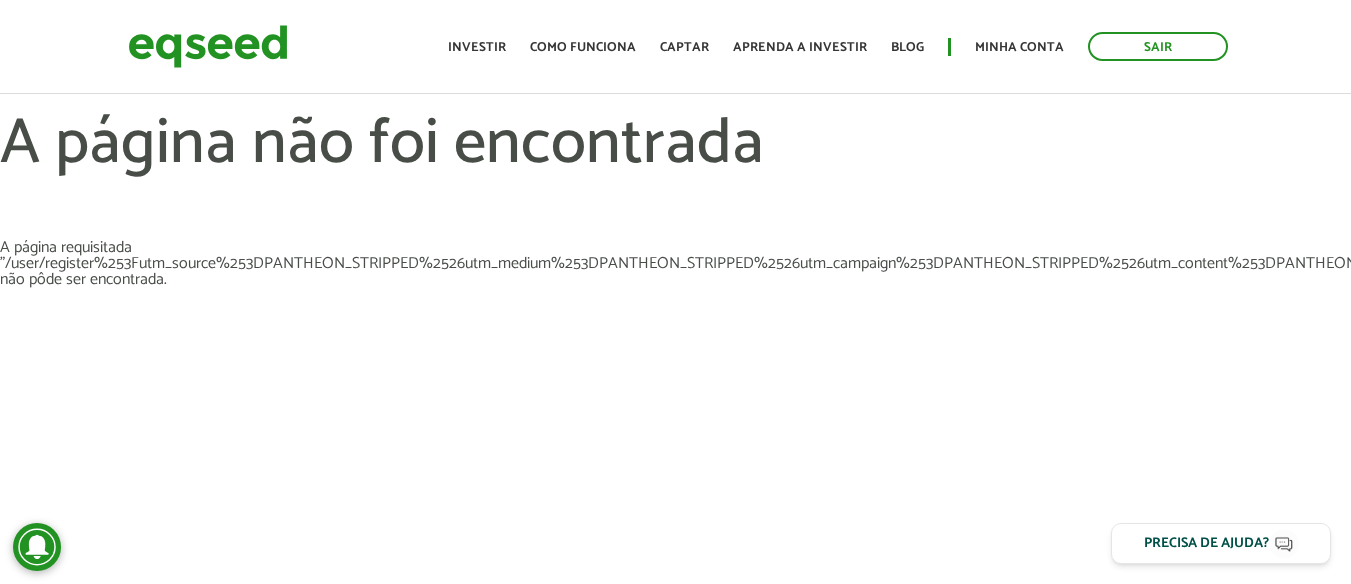 scroll, scrollTop: 0, scrollLeft: 0, axis: both 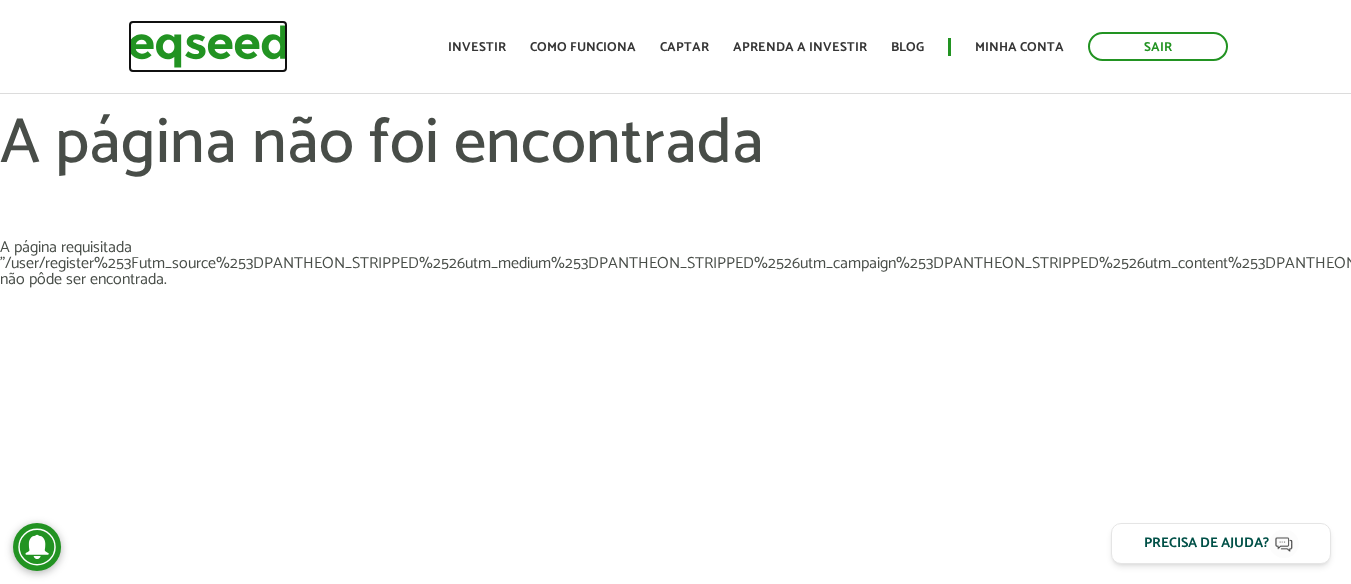click at bounding box center (208, 46) 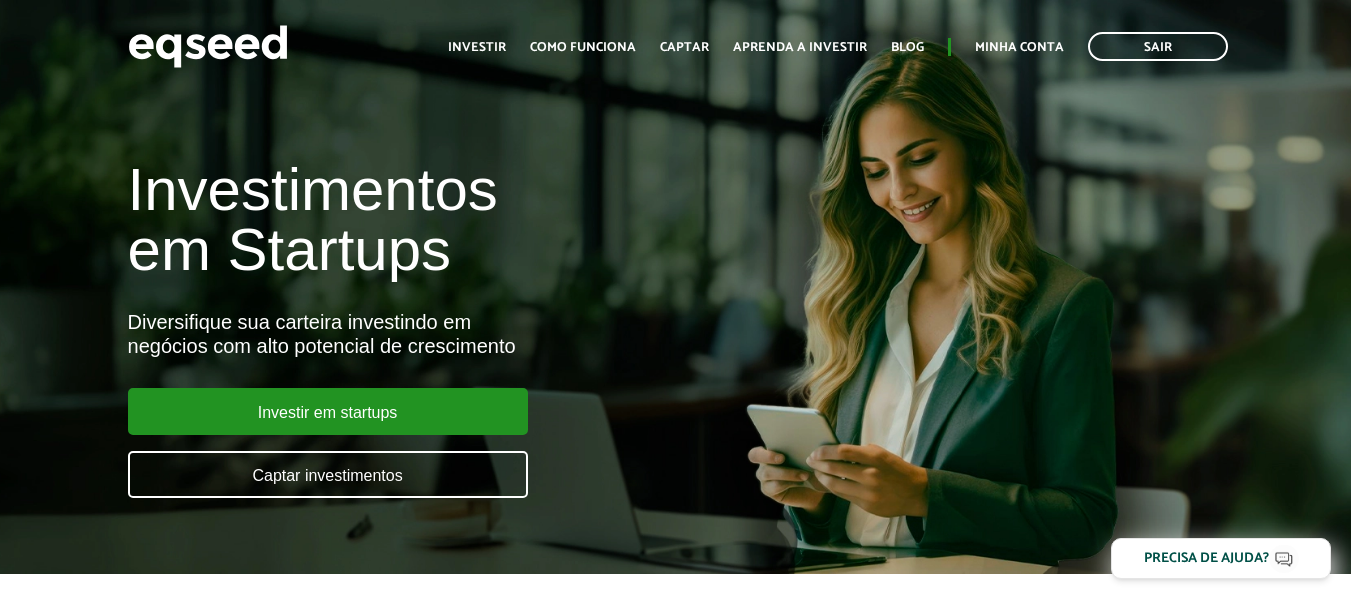 scroll, scrollTop: 0, scrollLeft: 0, axis: both 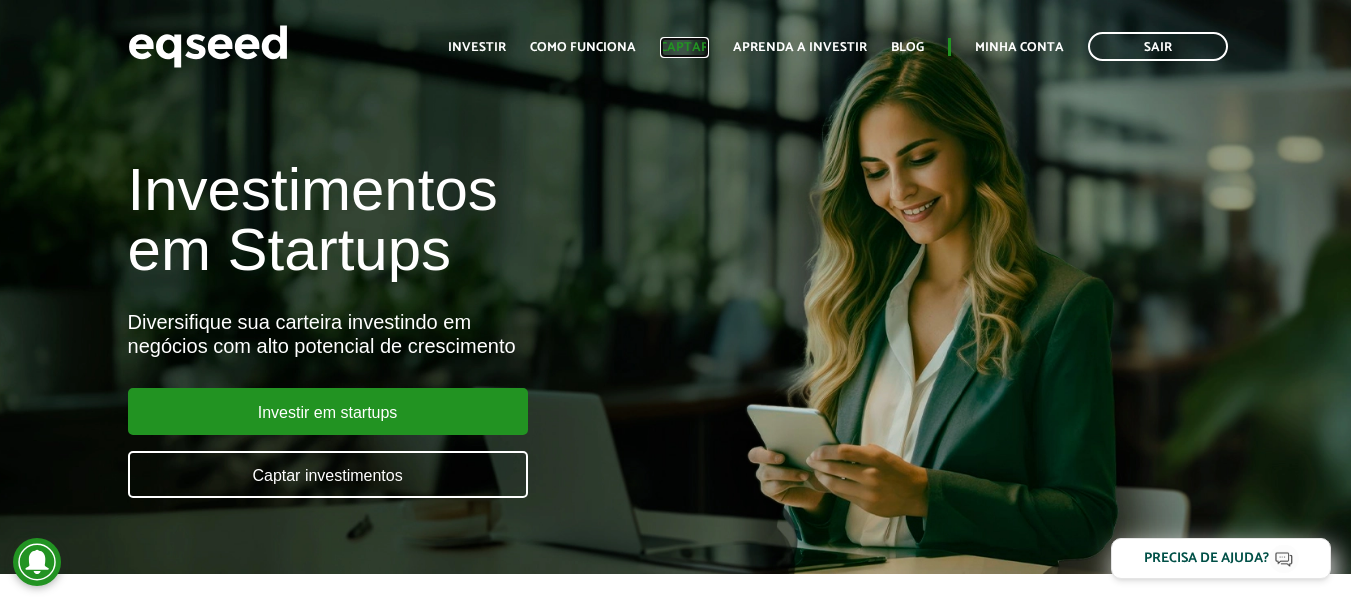 click on "Captar" at bounding box center [684, 47] 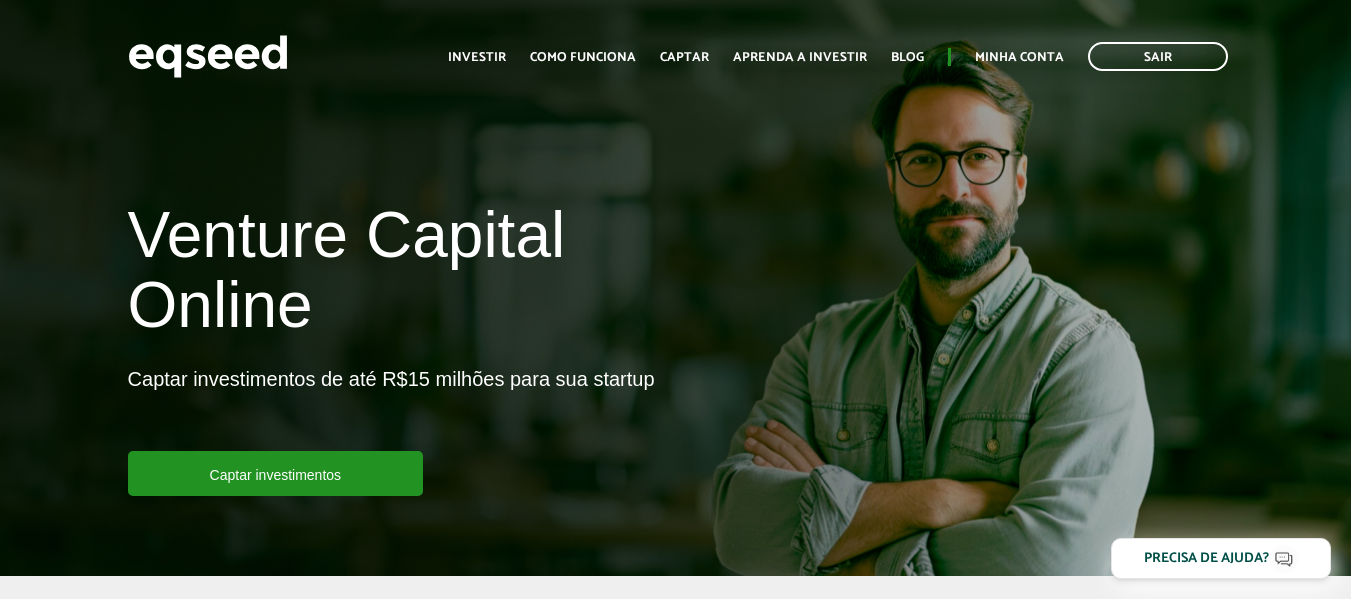 scroll, scrollTop: 0, scrollLeft: 0, axis: both 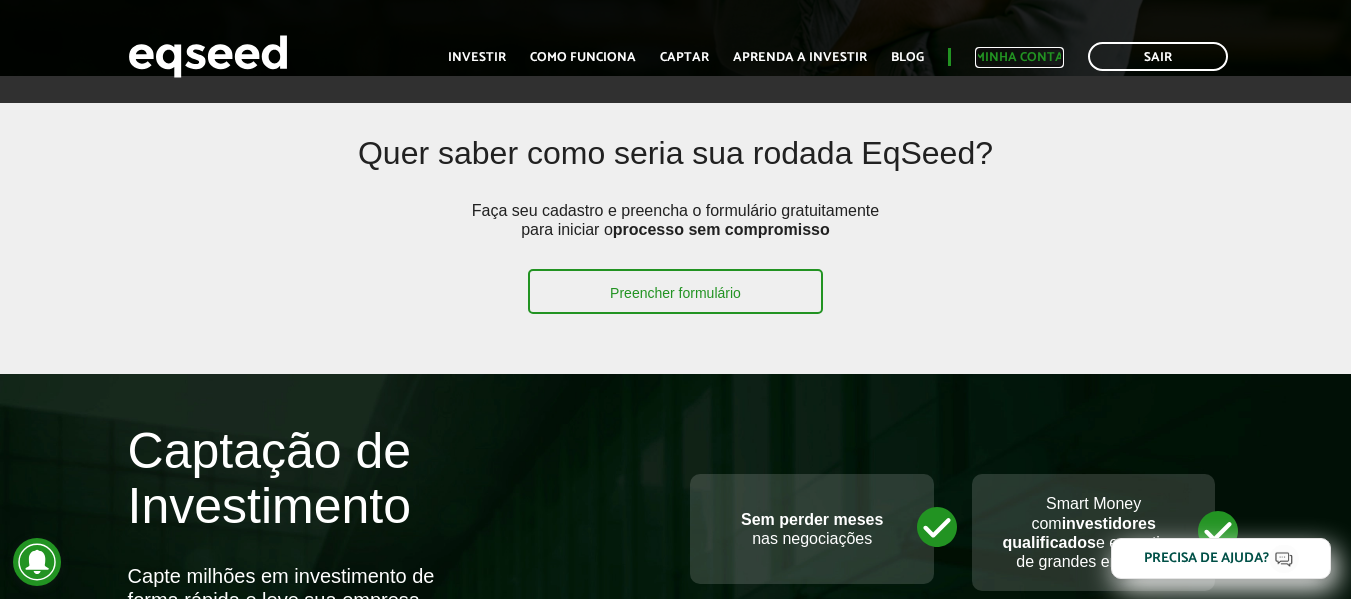 click on "Minha conta" at bounding box center [1019, 57] 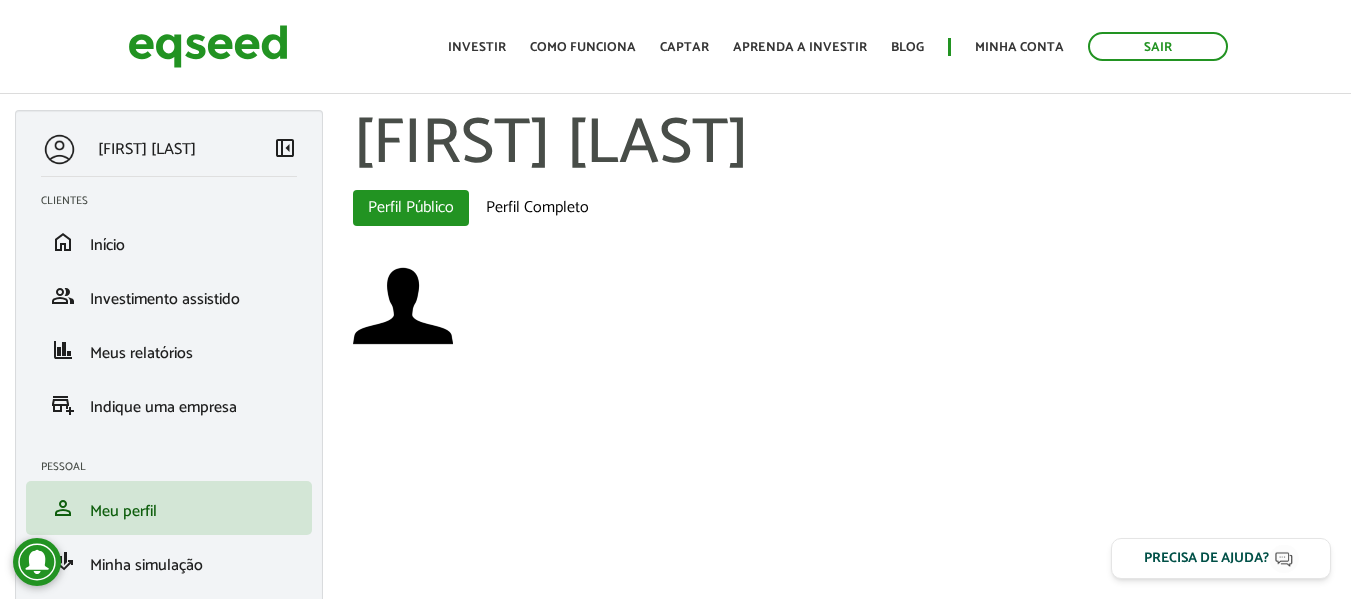 scroll, scrollTop: 0, scrollLeft: 0, axis: both 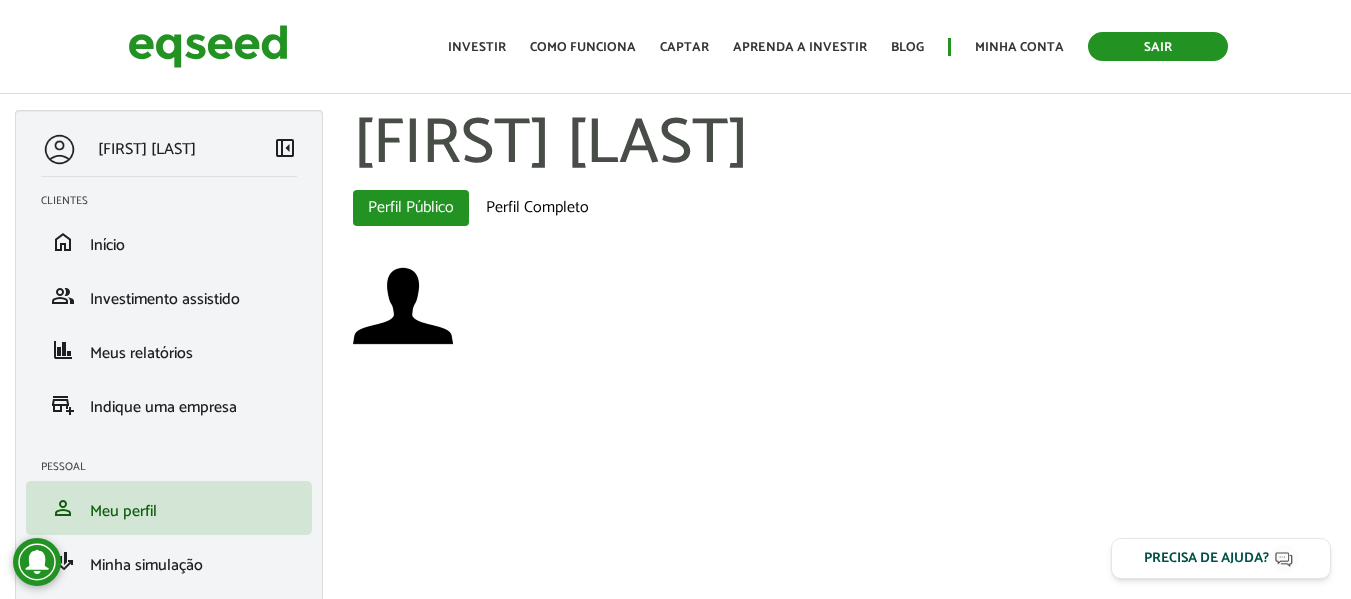 click on "Sair" at bounding box center [1158, 46] 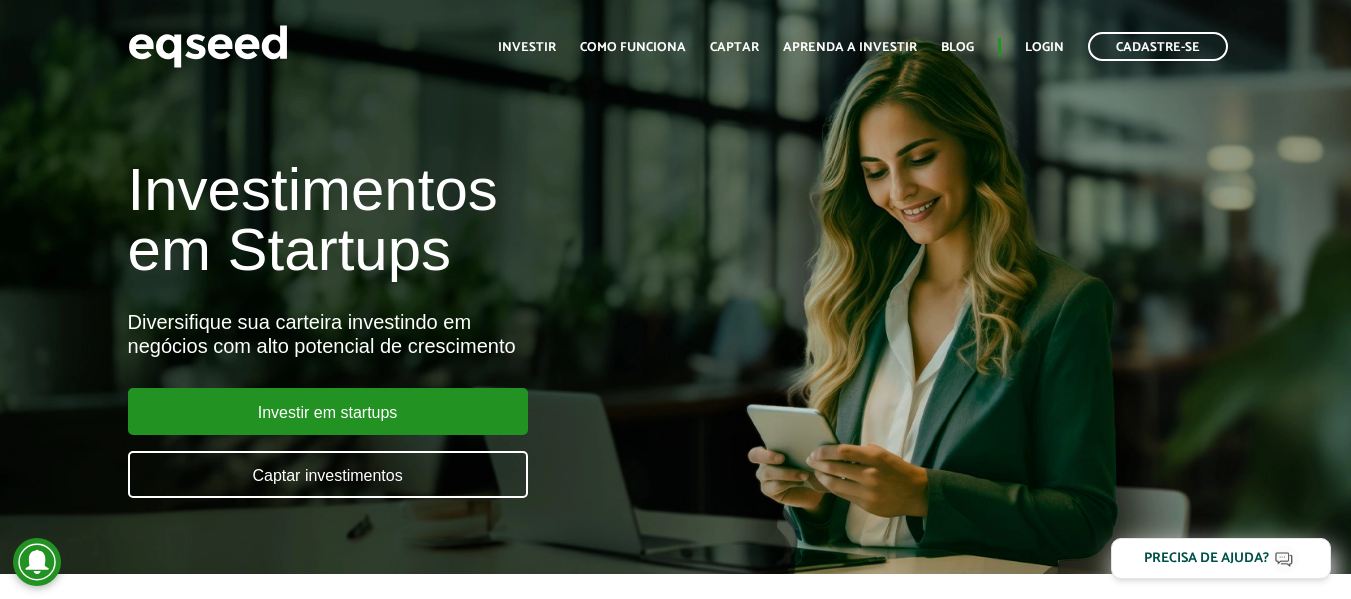 scroll, scrollTop: 0, scrollLeft: 0, axis: both 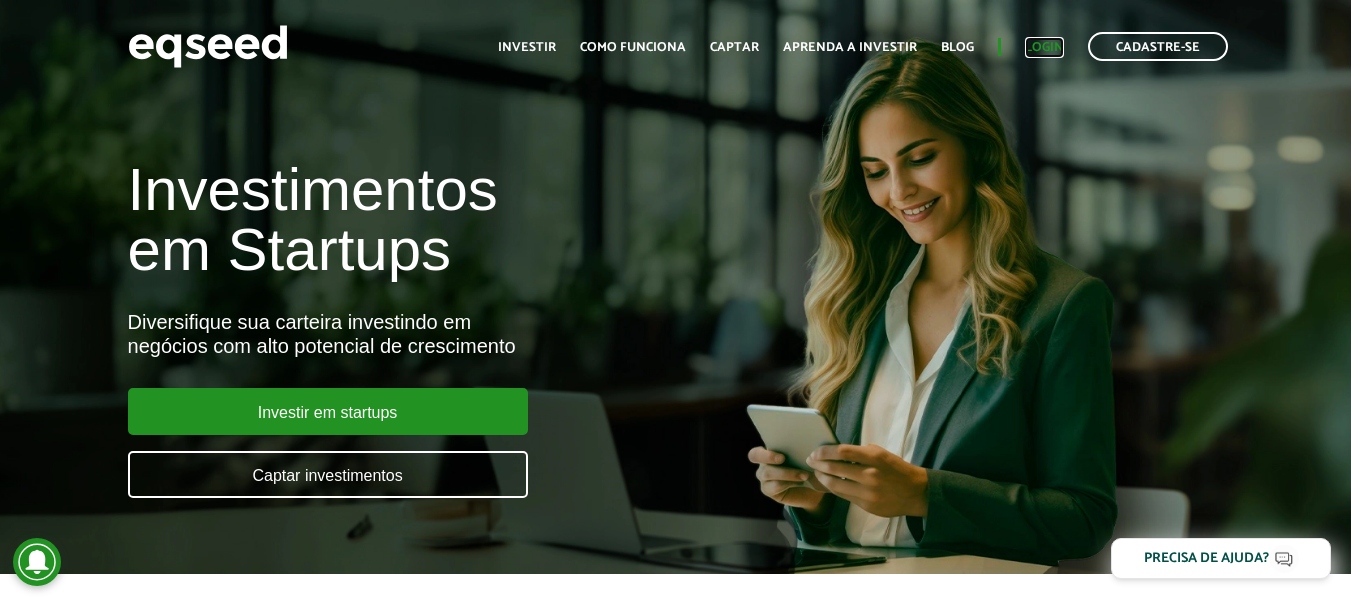 click on "Login" at bounding box center (1044, 47) 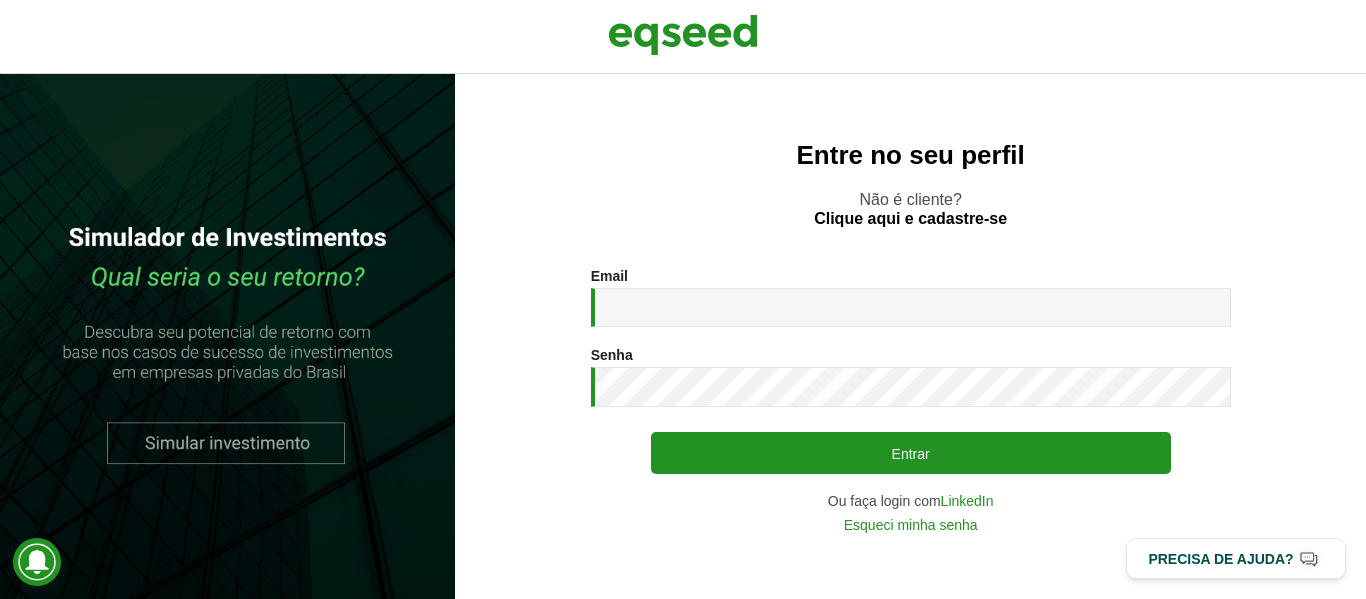 scroll, scrollTop: 0, scrollLeft: 0, axis: both 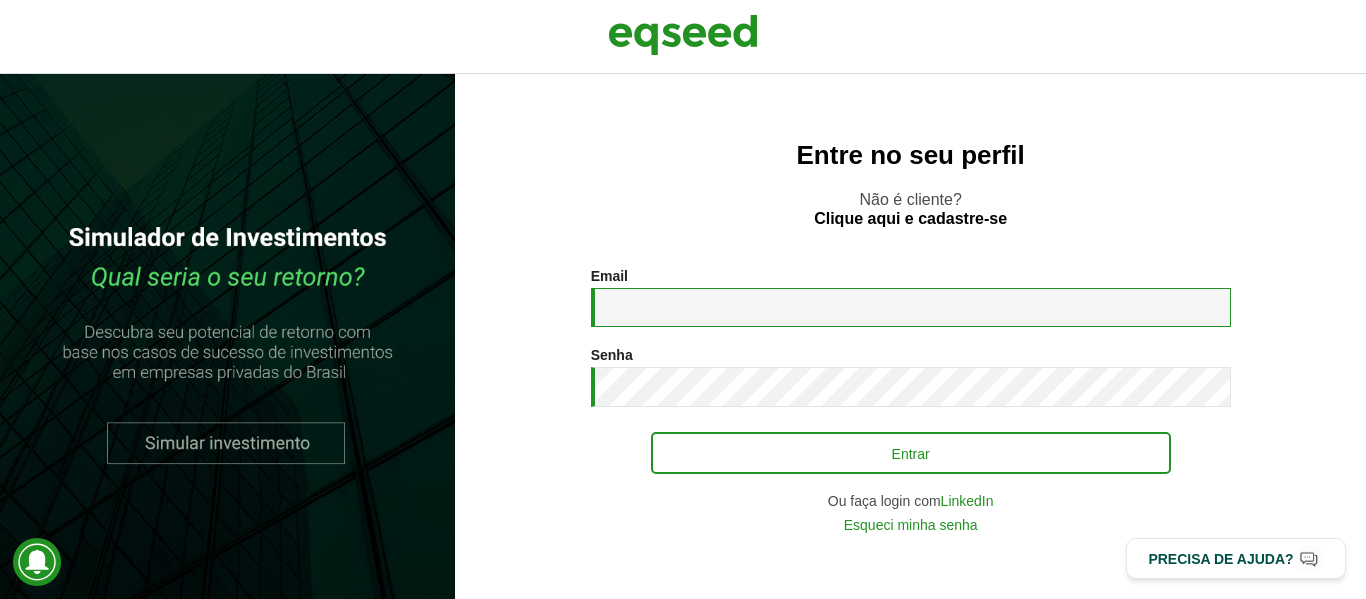 type on "**********" 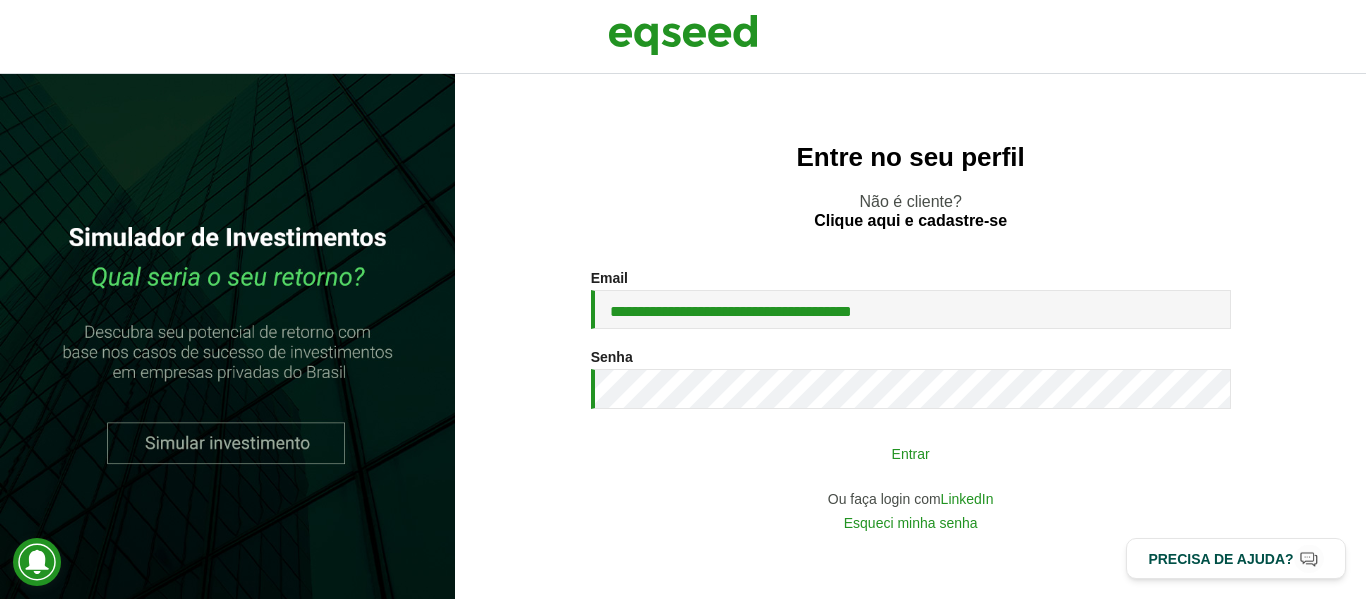 click on "Entrar" at bounding box center [911, 453] 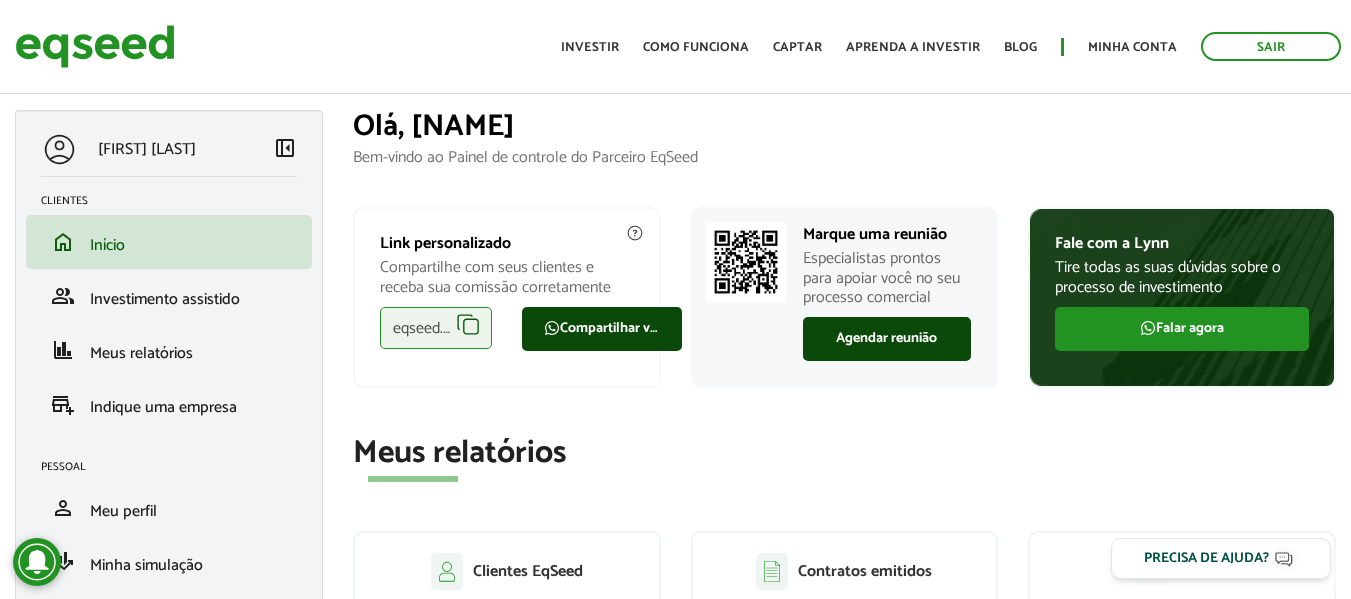scroll, scrollTop: 0, scrollLeft: 0, axis: both 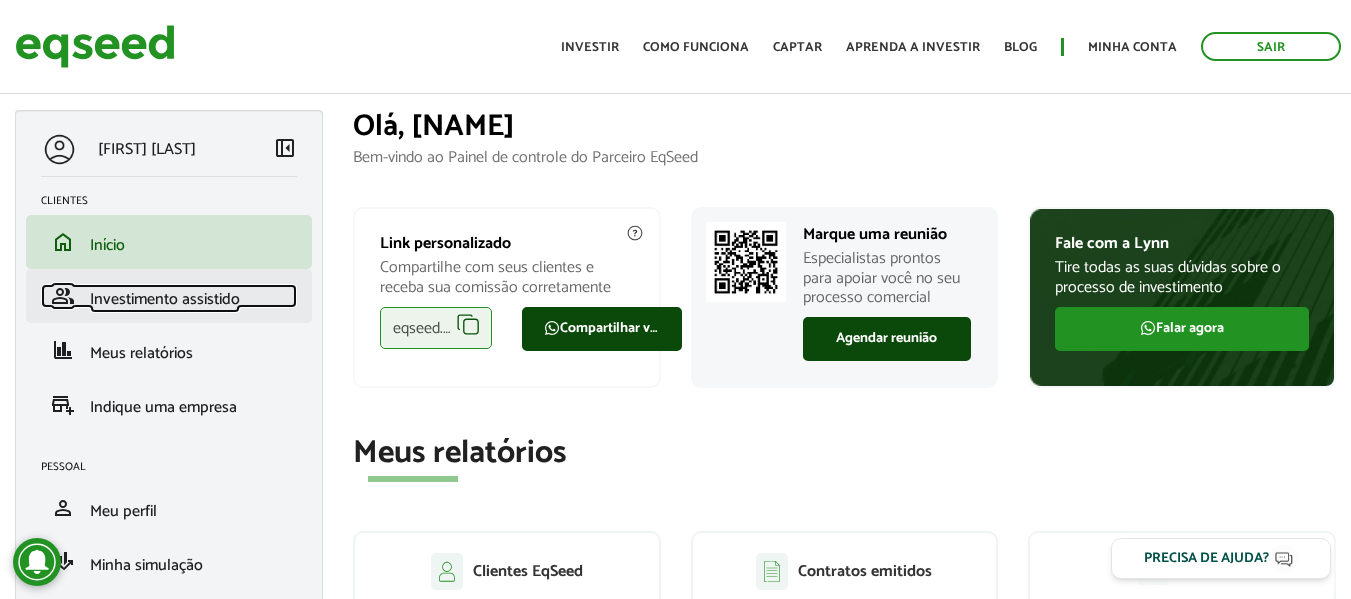 click on "Investimento assistido" at bounding box center (165, 299) 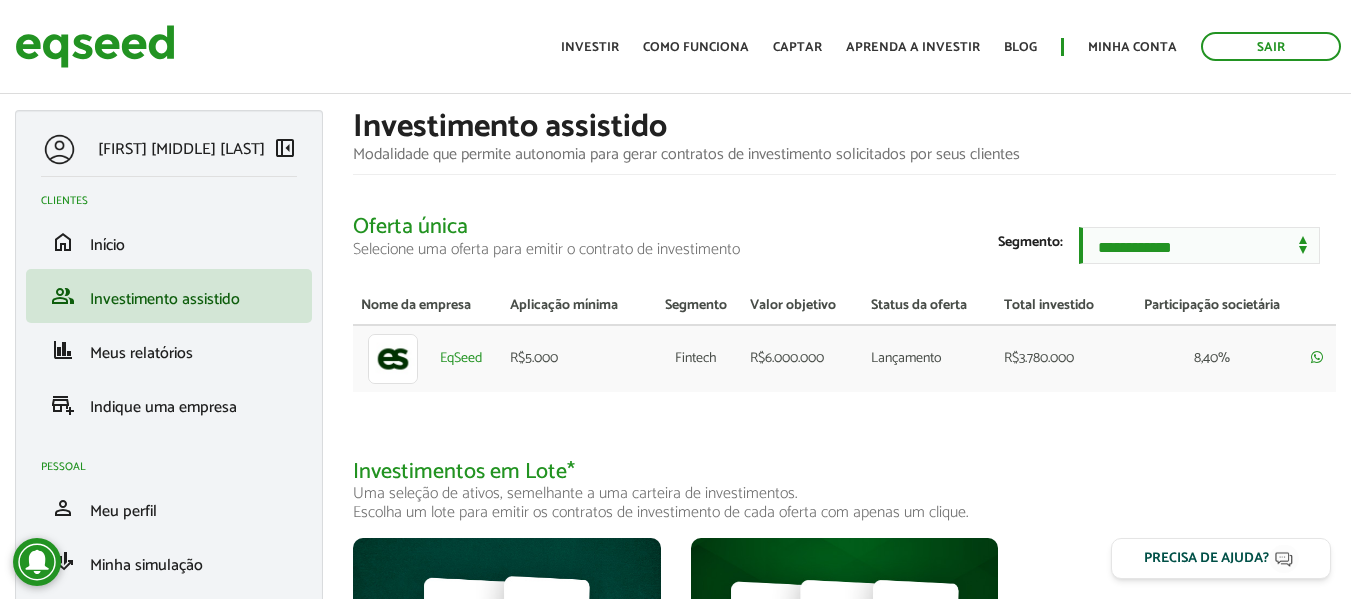 scroll, scrollTop: 0, scrollLeft: 0, axis: both 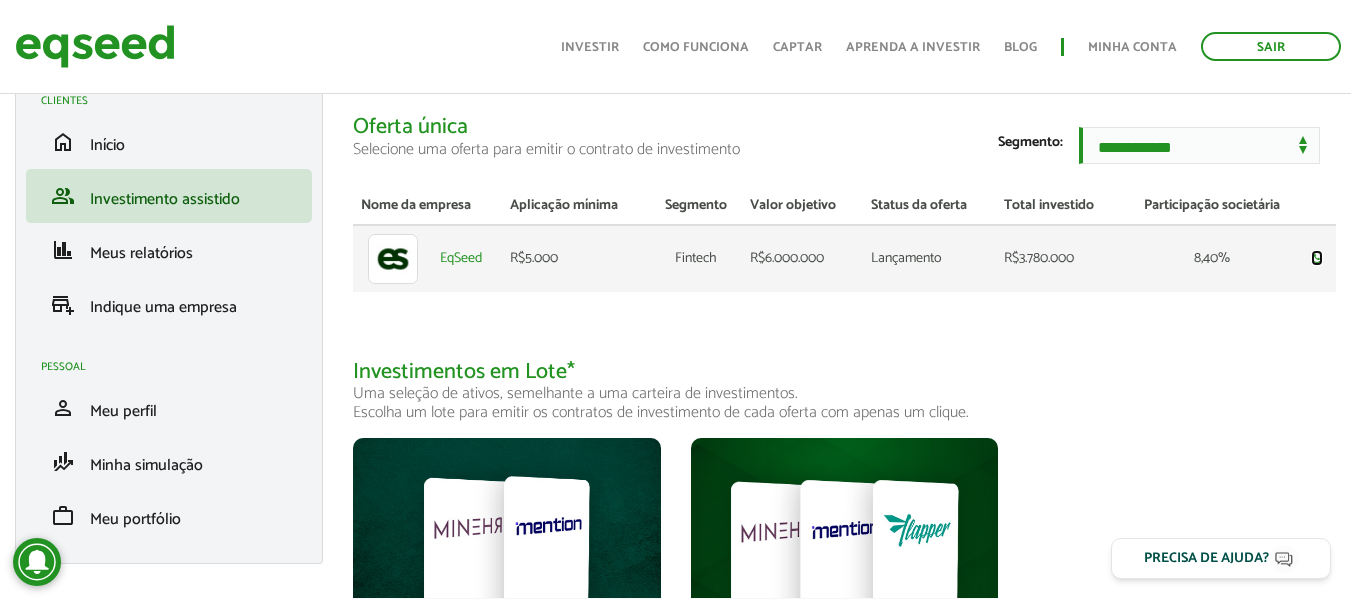 click at bounding box center (1317, 257) 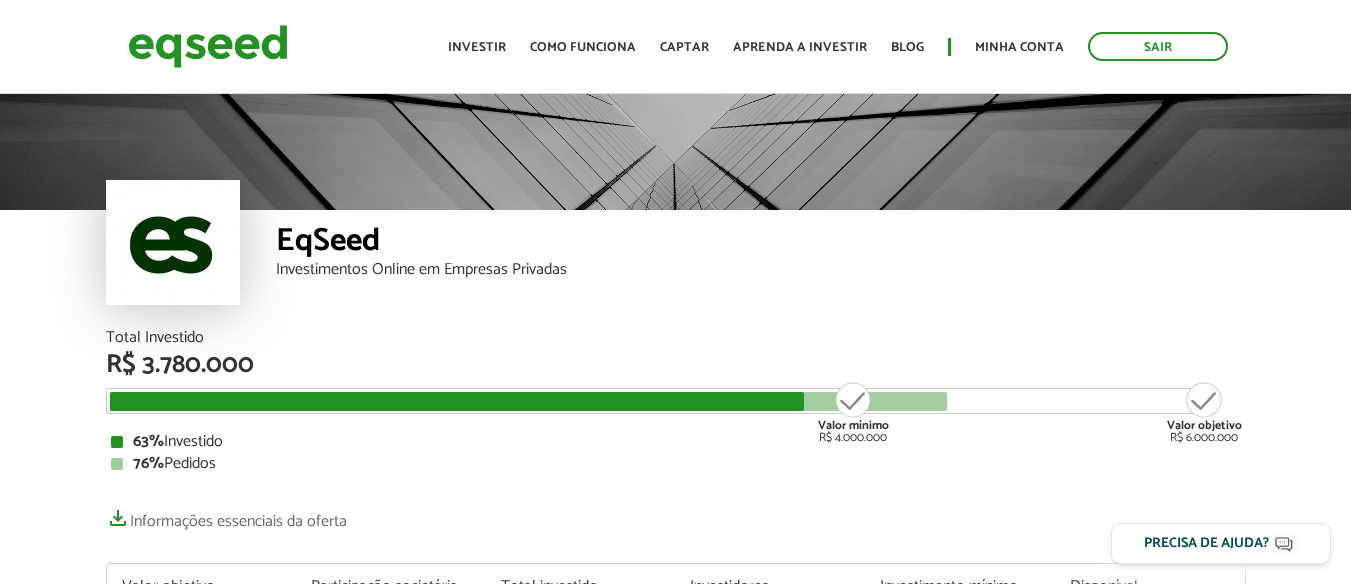 scroll, scrollTop: 0, scrollLeft: 0, axis: both 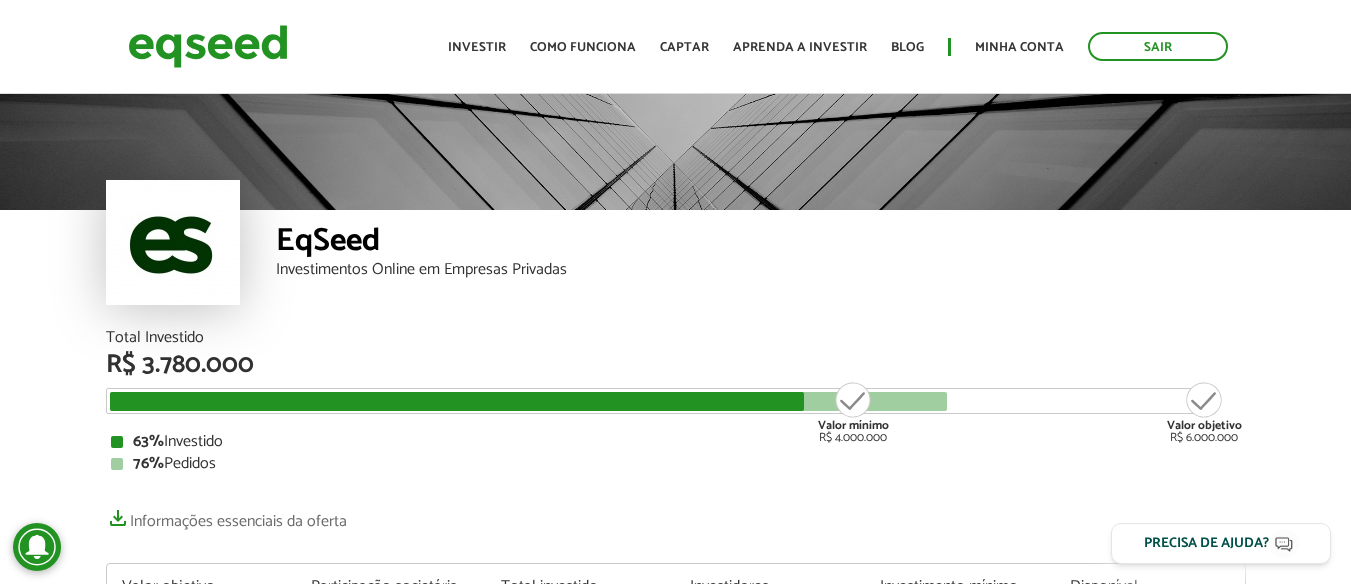 click on "EqSeed
Investimentos Online em Empresas Privadas
Total Investido
R$ 3.780.000
Valor mínimo R$ 4.000.000
Valor objetivo R$ 6.000.000
63%  Investido
76%  Pedidos
Informações essenciais da oferta
Valor objetivo
R$ 6.000.000
Participação societária
8,4%" at bounding box center [675, 777] 